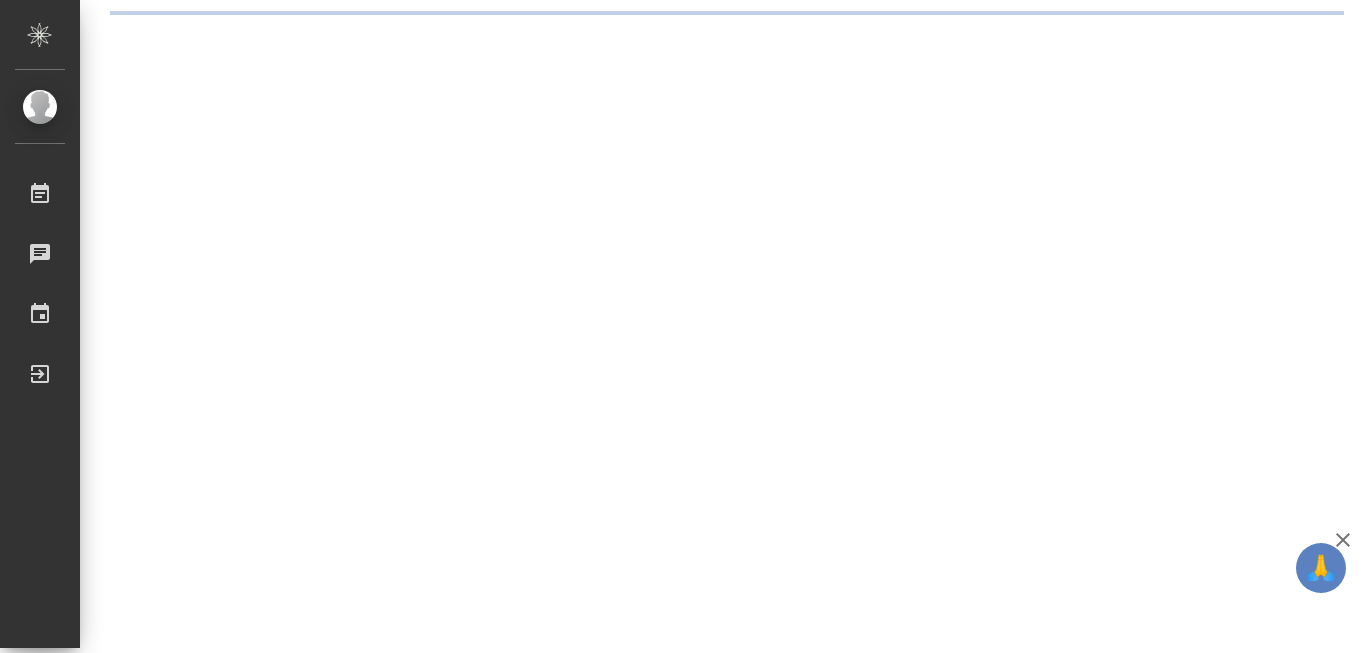 scroll, scrollTop: 0, scrollLeft: 0, axis: both 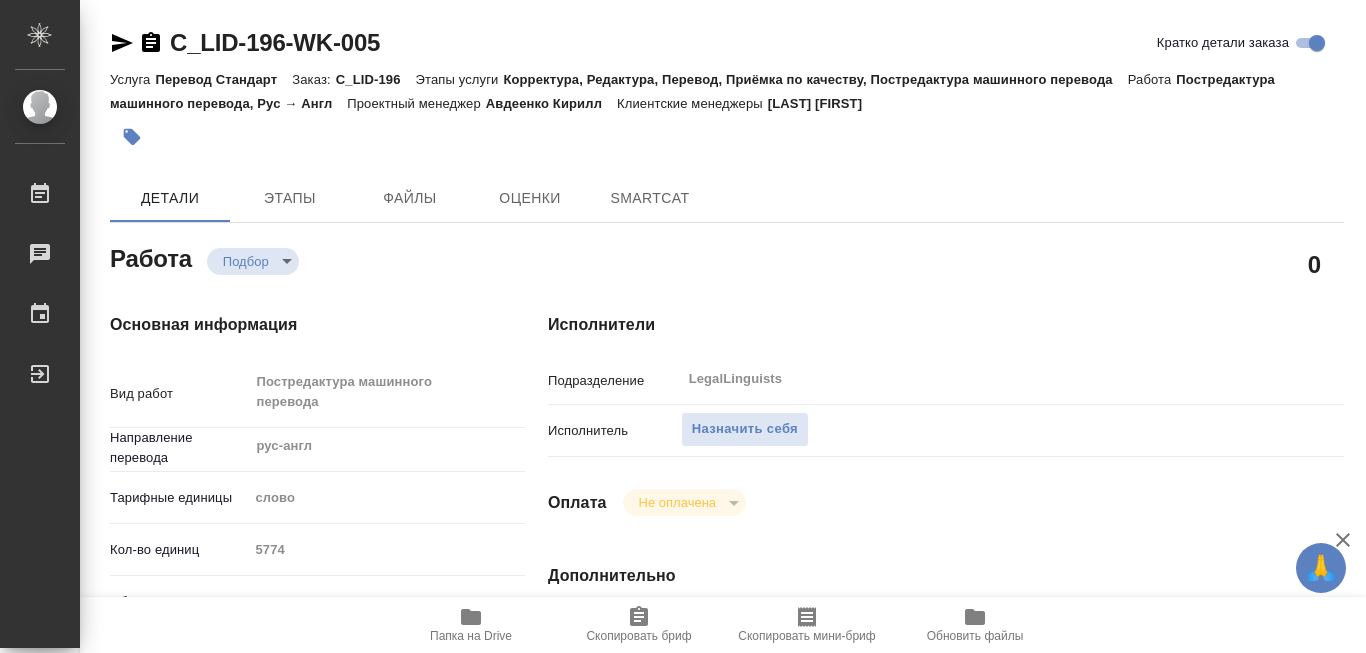 type on "x" 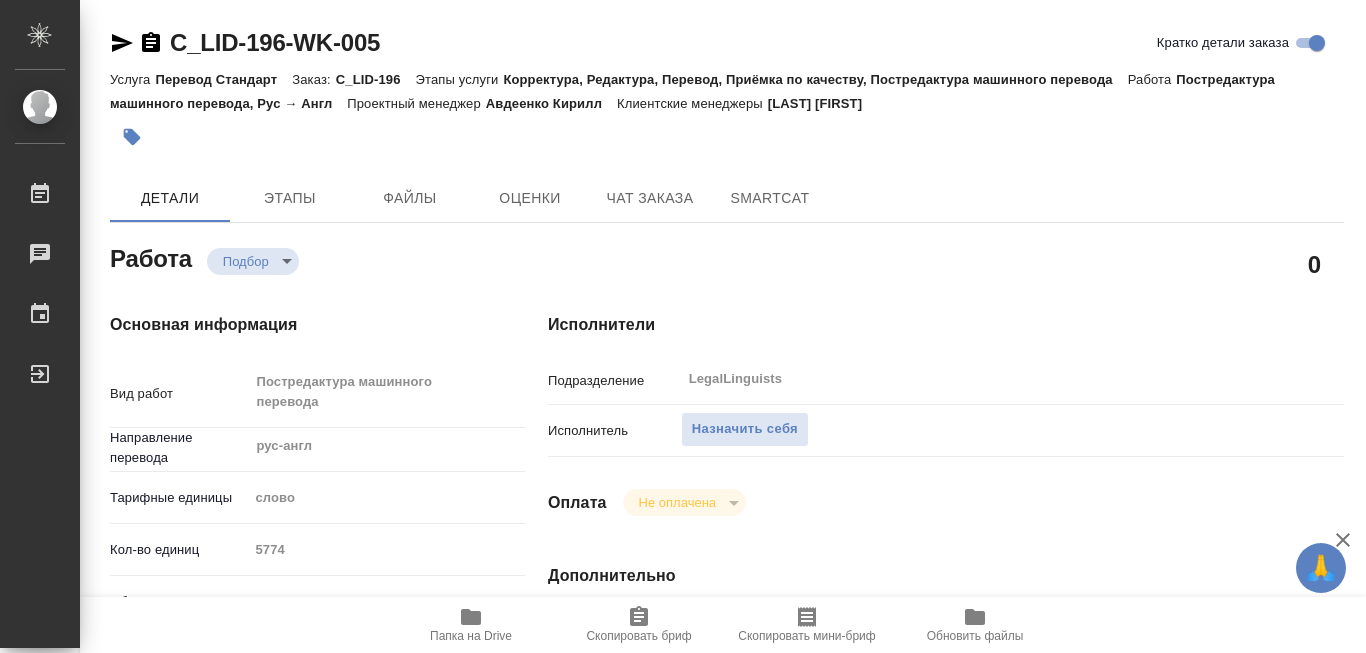type on "x" 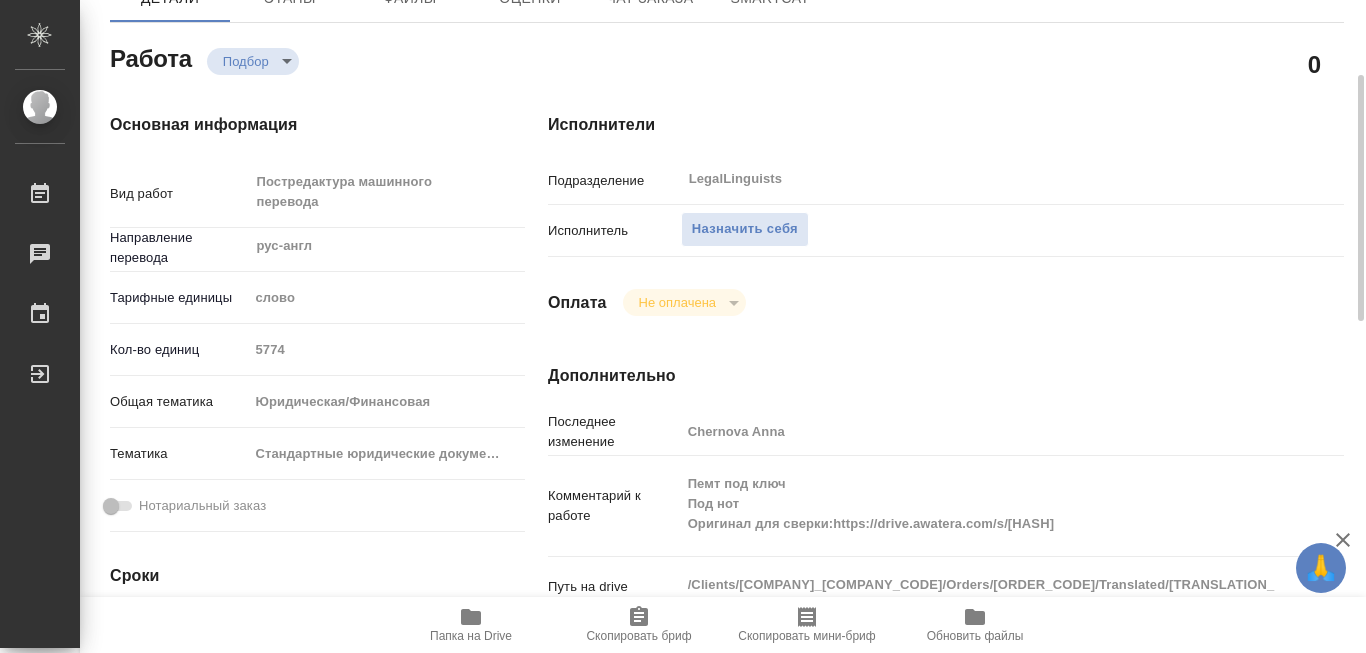 type on "x" 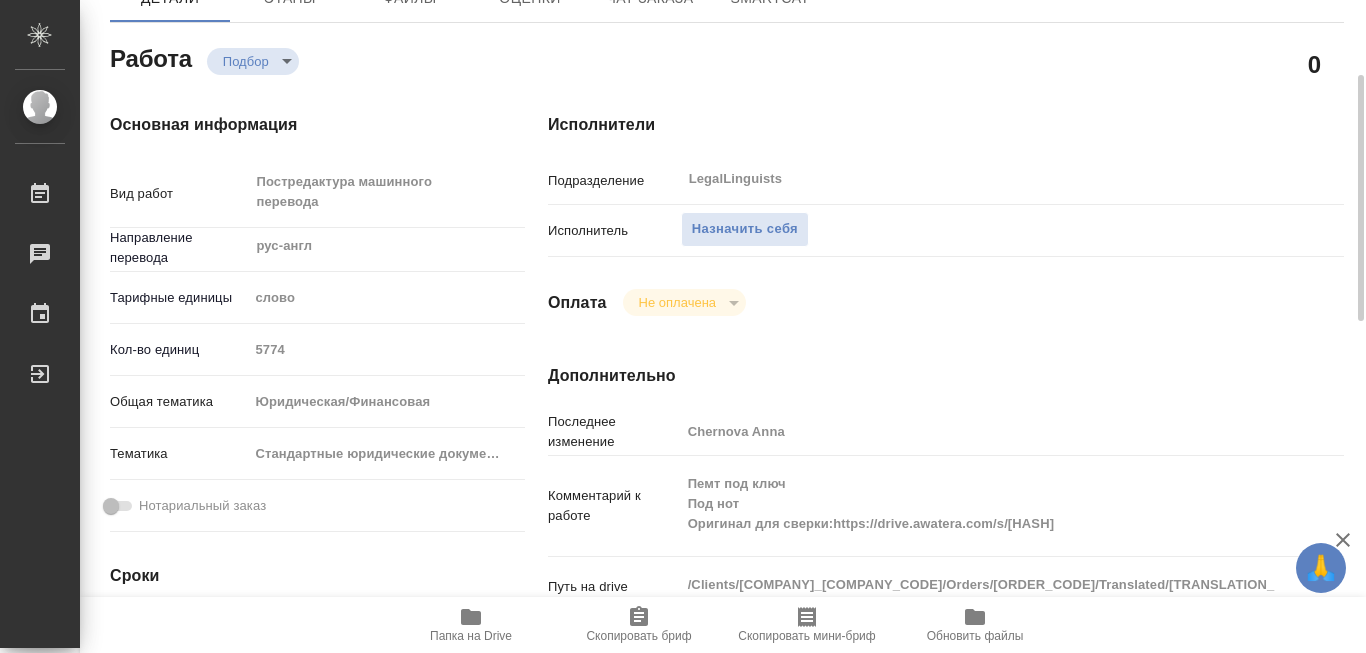 scroll, scrollTop: 400, scrollLeft: 0, axis: vertical 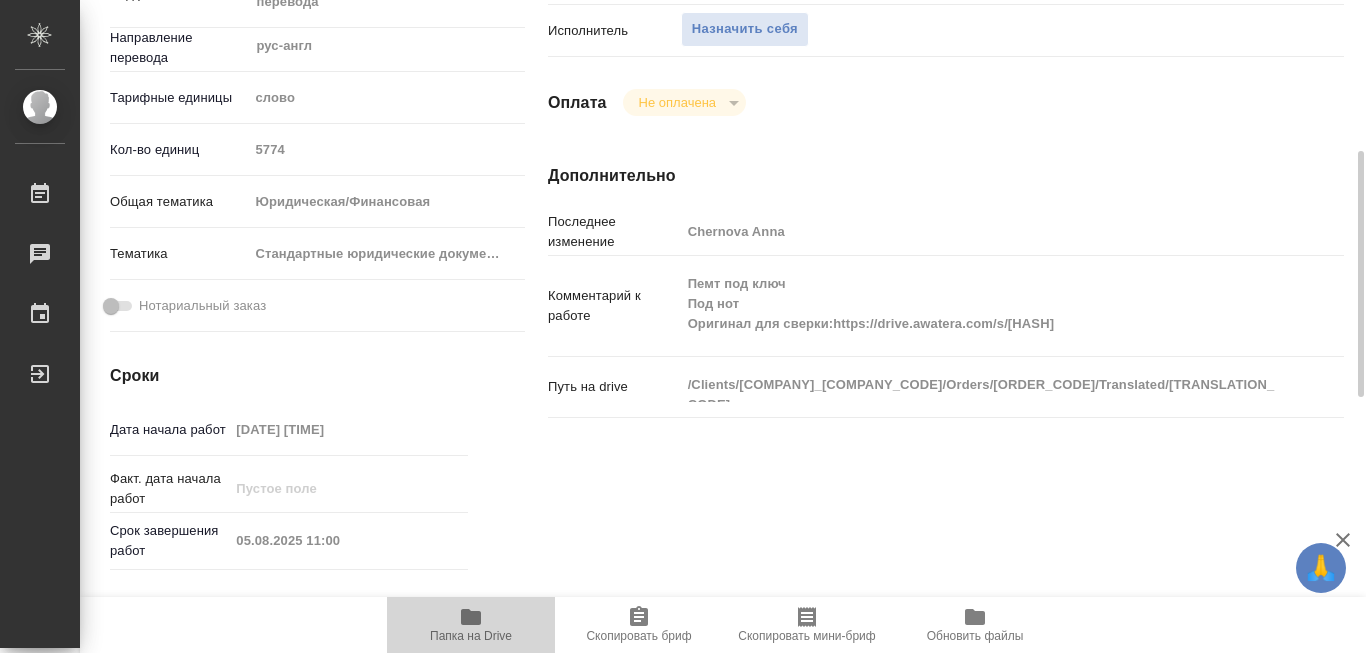 click 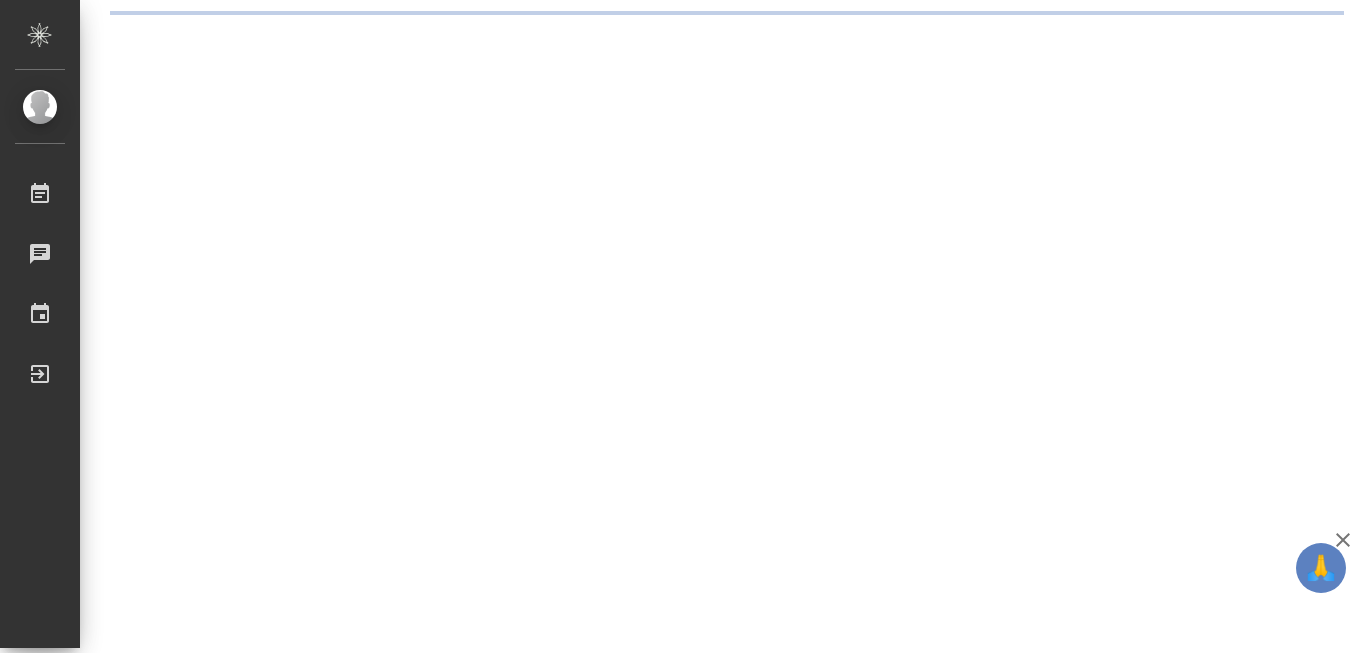 scroll, scrollTop: 0, scrollLeft: 0, axis: both 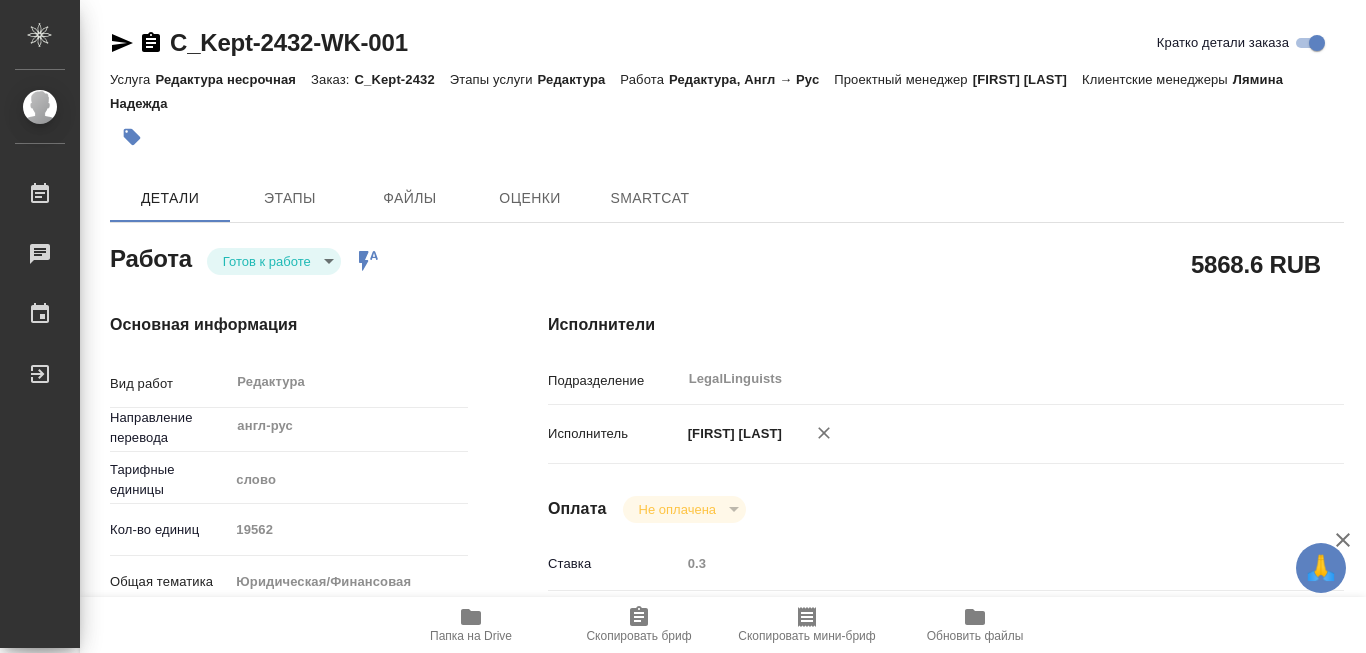 type on "x" 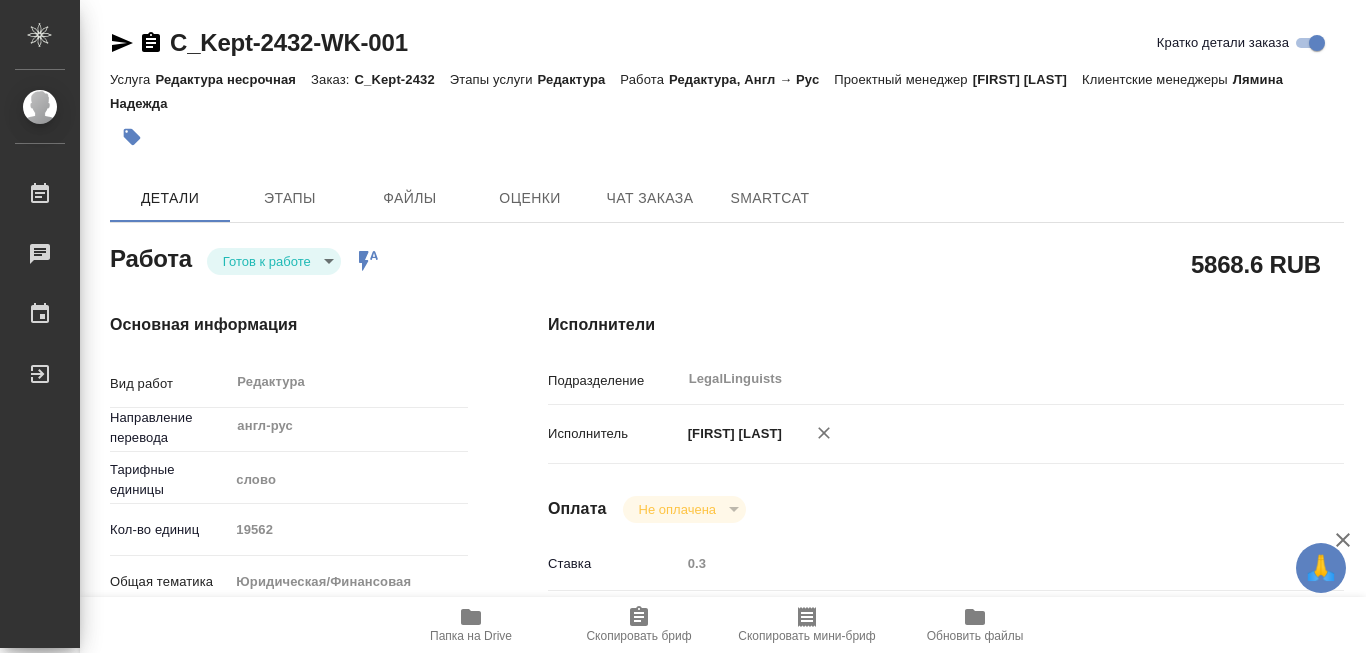 type on "x" 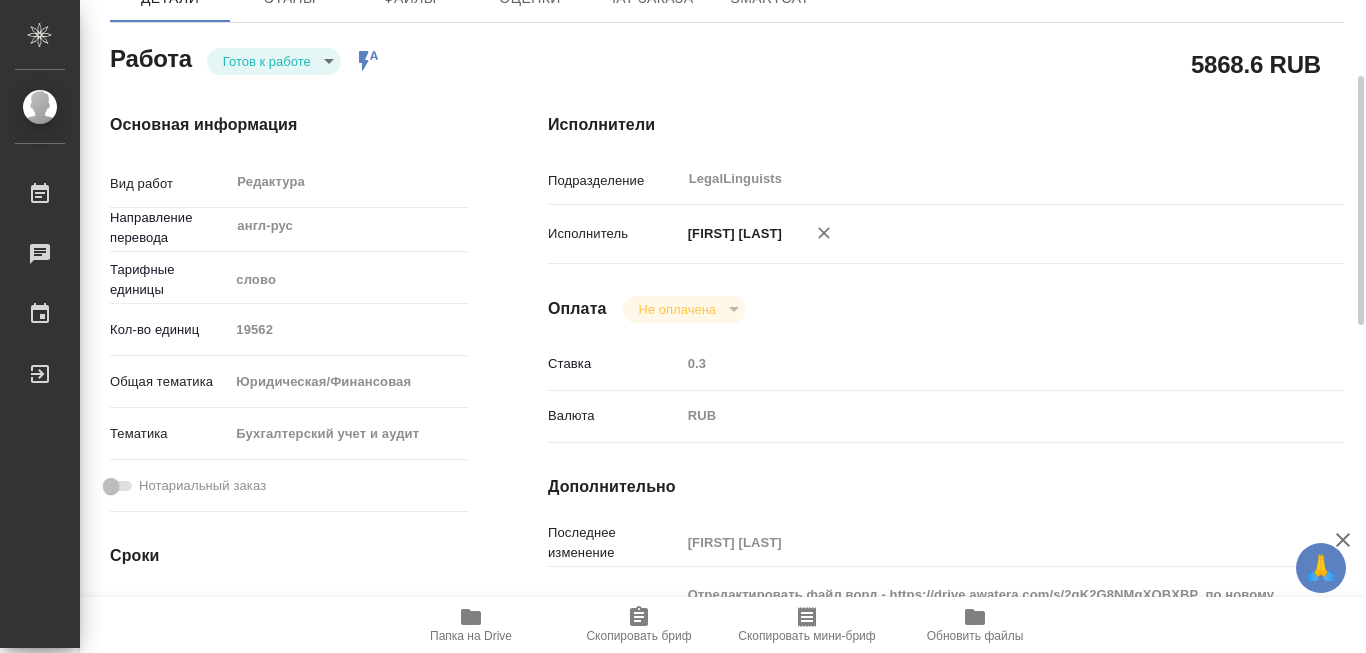 type on "x" 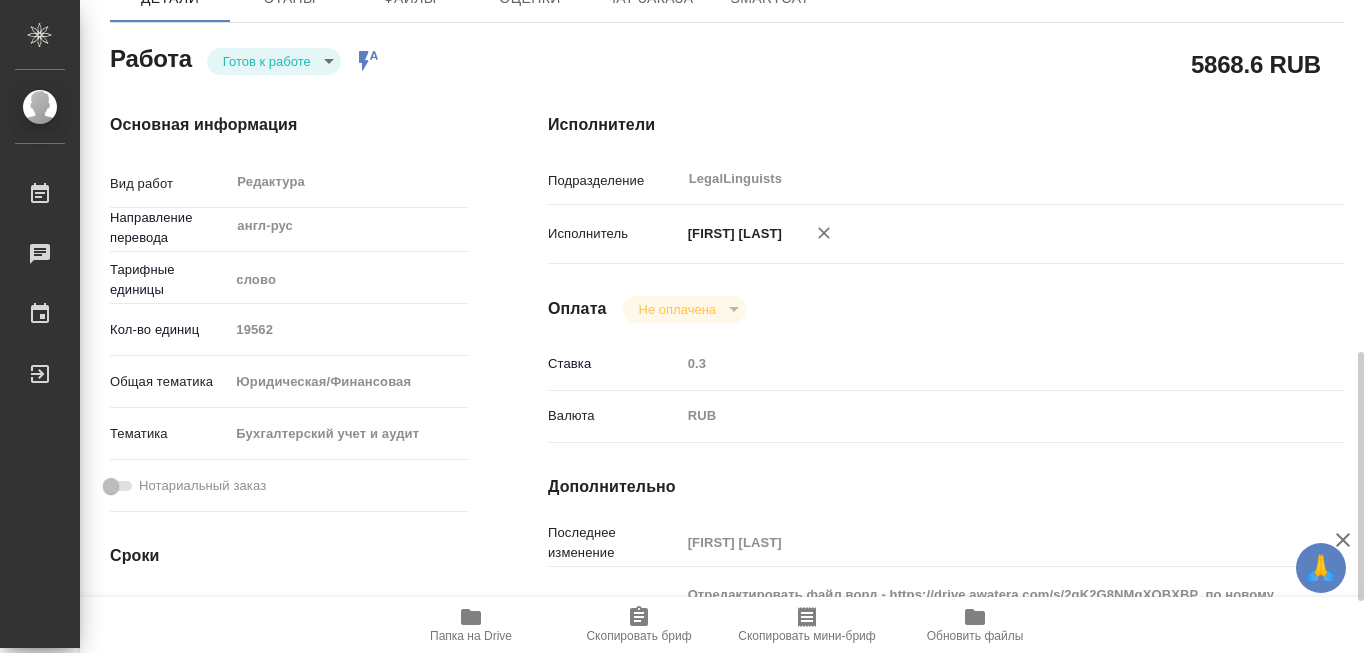 scroll, scrollTop: 400, scrollLeft: 0, axis: vertical 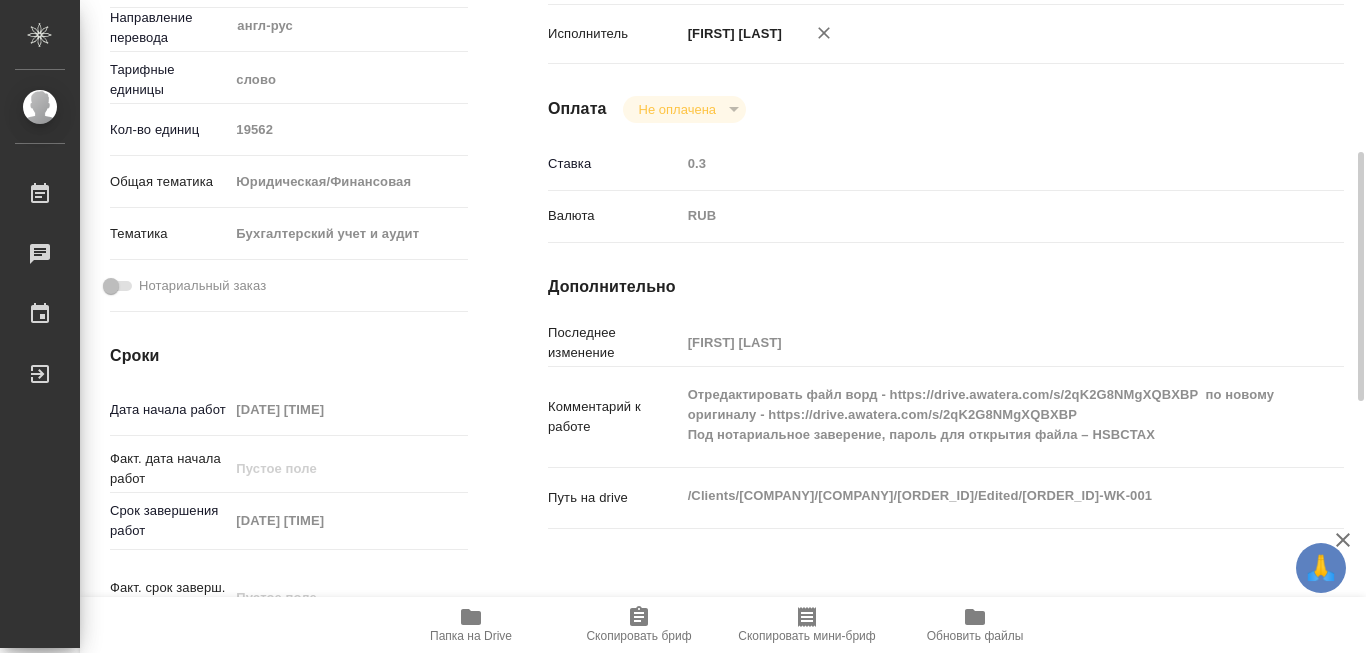 type on "x" 